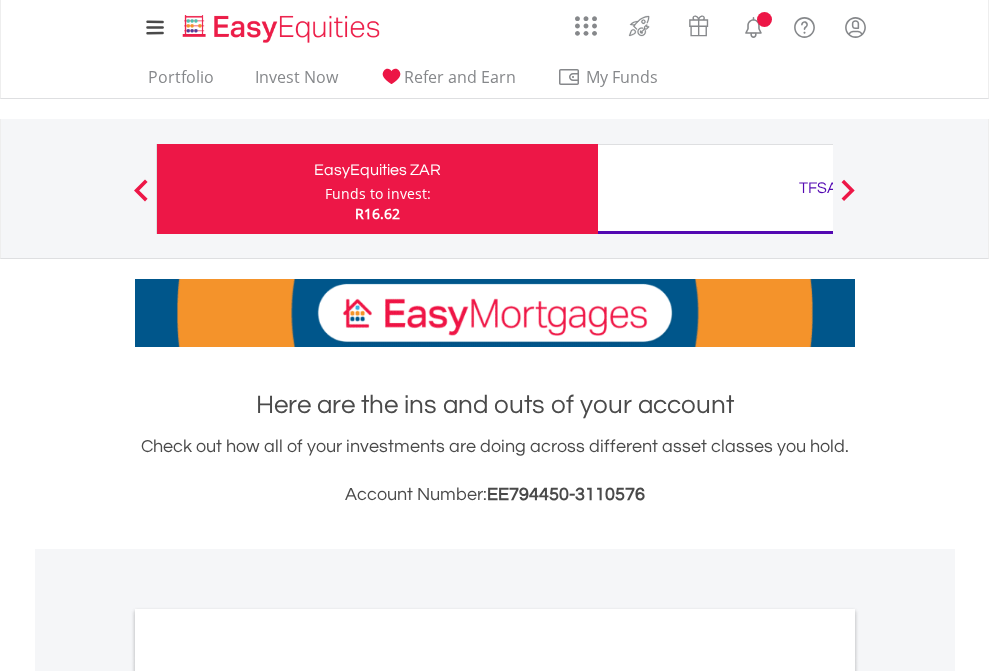 scroll, scrollTop: 0, scrollLeft: 0, axis: both 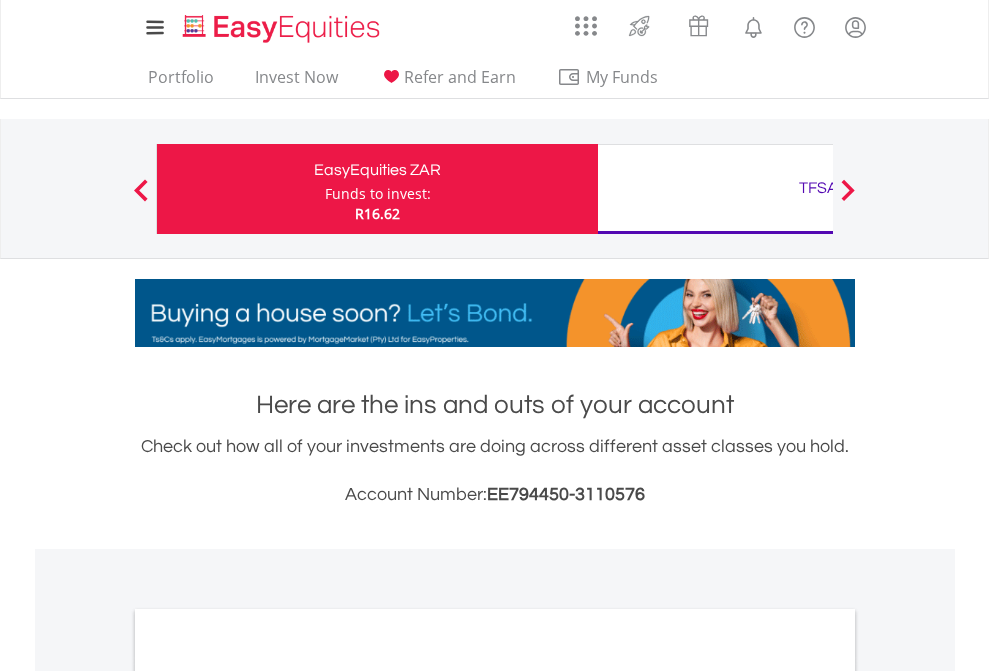 click on "Funds to invest:" at bounding box center (378, 194) 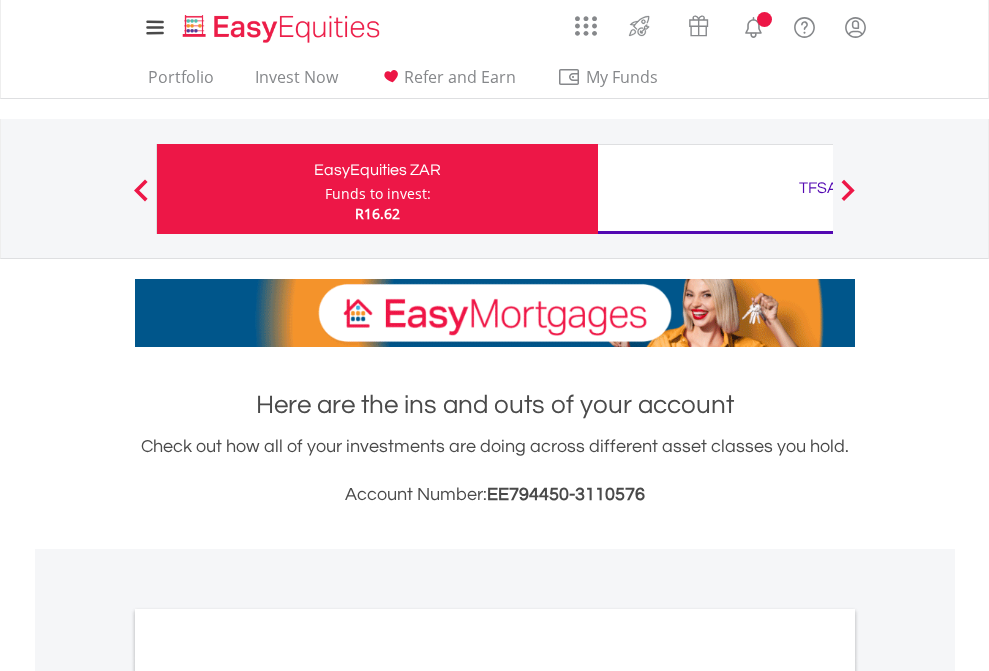 scroll, scrollTop: 0, scrollLeft: 0, axis: both 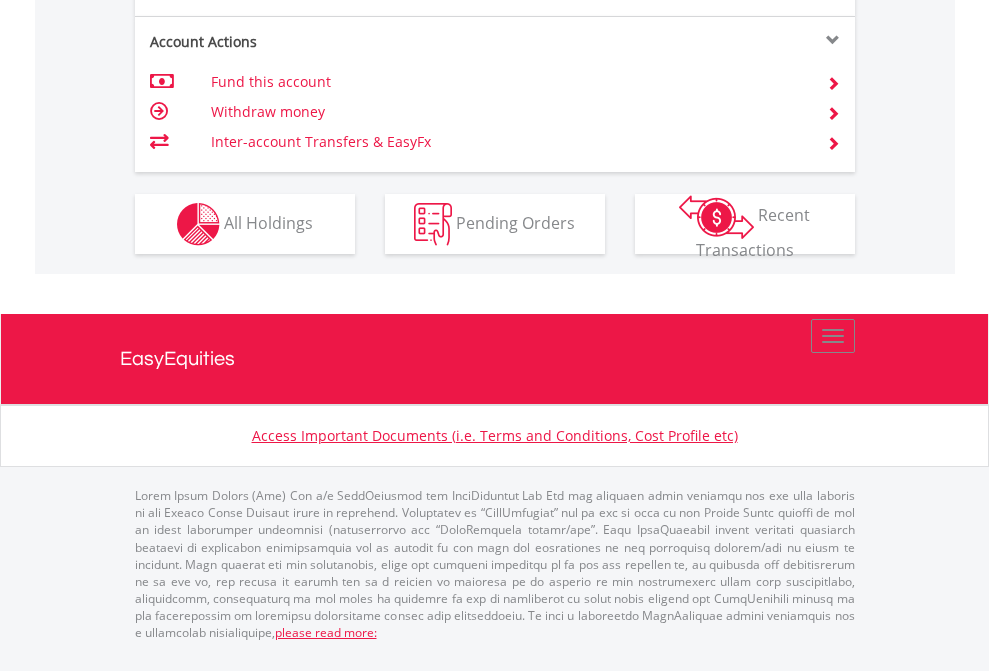 click on "Investment types" at bounding box center [706, -337] 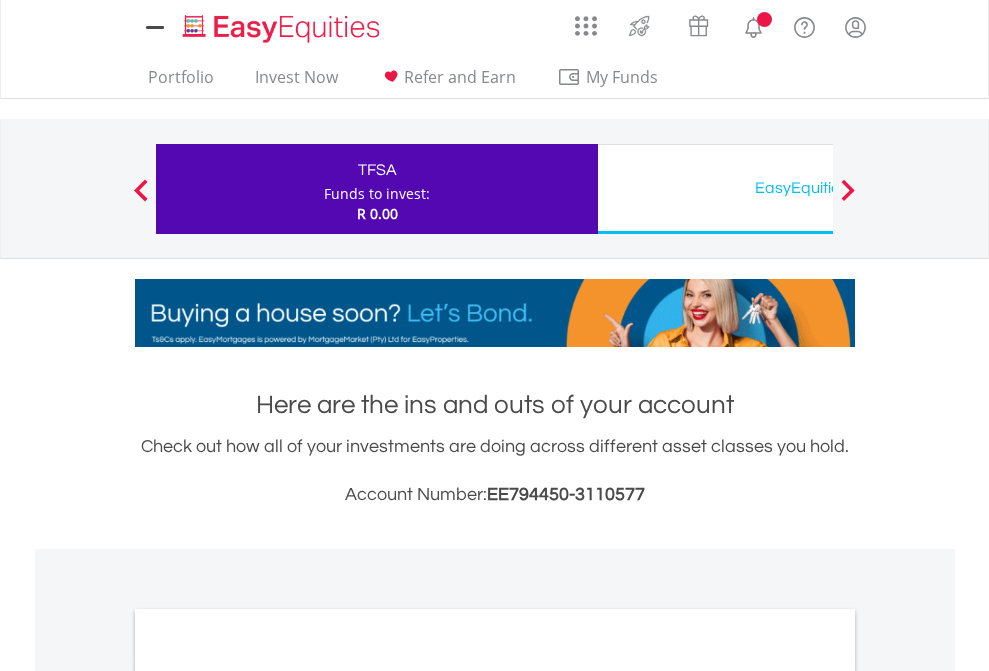 scroll, scrollTop: 0, scrollLeft: 0, axis: both 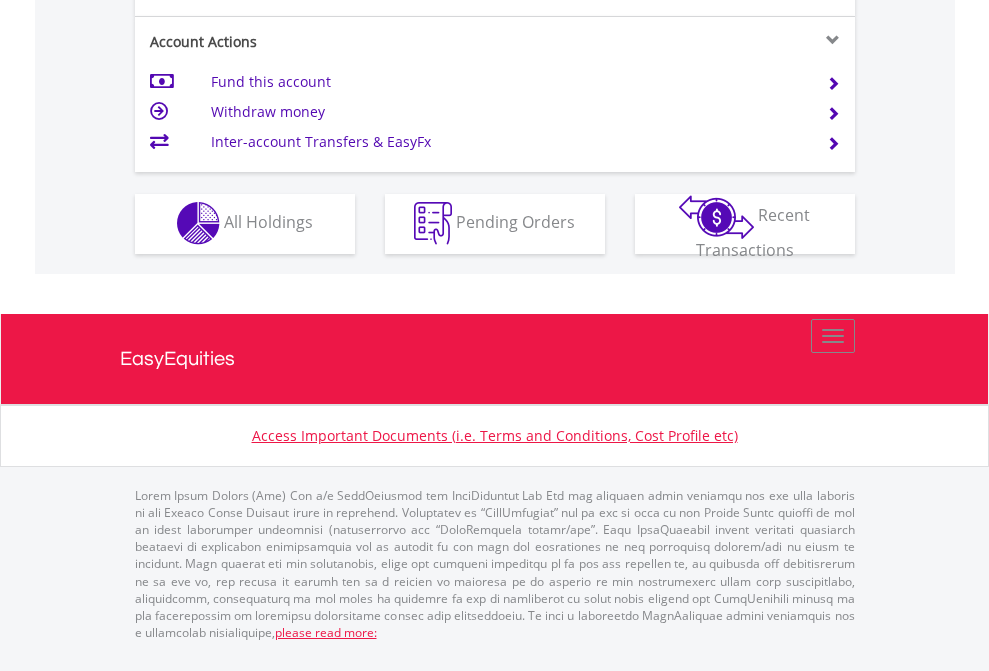 click on "Investment types" at bounding box center (706, -353) 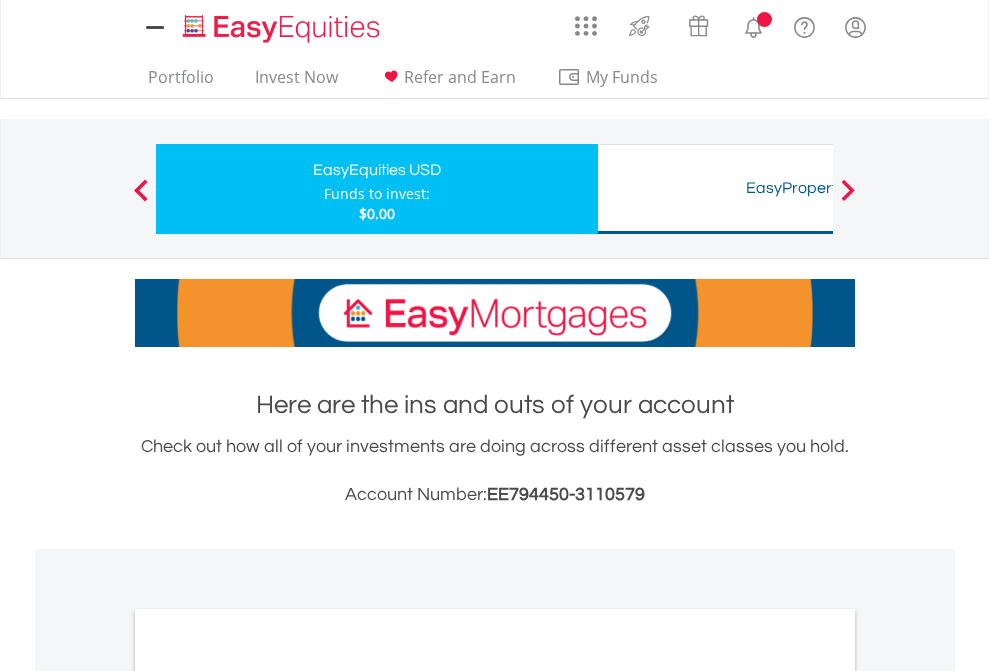 scroll, scrollTop: 0, scrollLeft: 0, axis: both 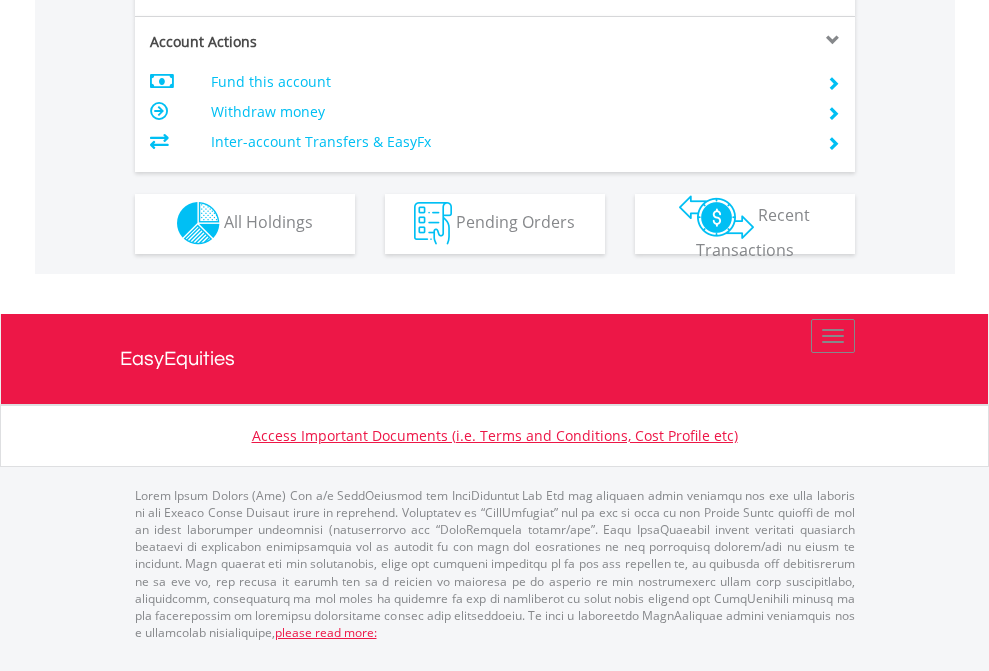 click on "Investment types" at bounding box center (706, -353) 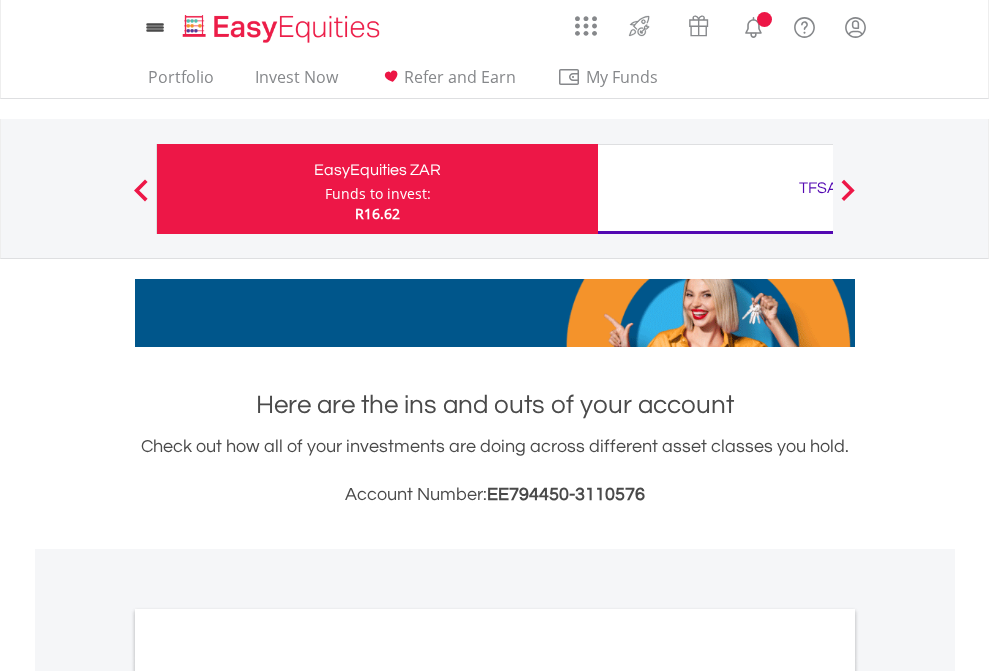 scroll, scrollTop: 1202, scrollLeft: 0, axis: vertical 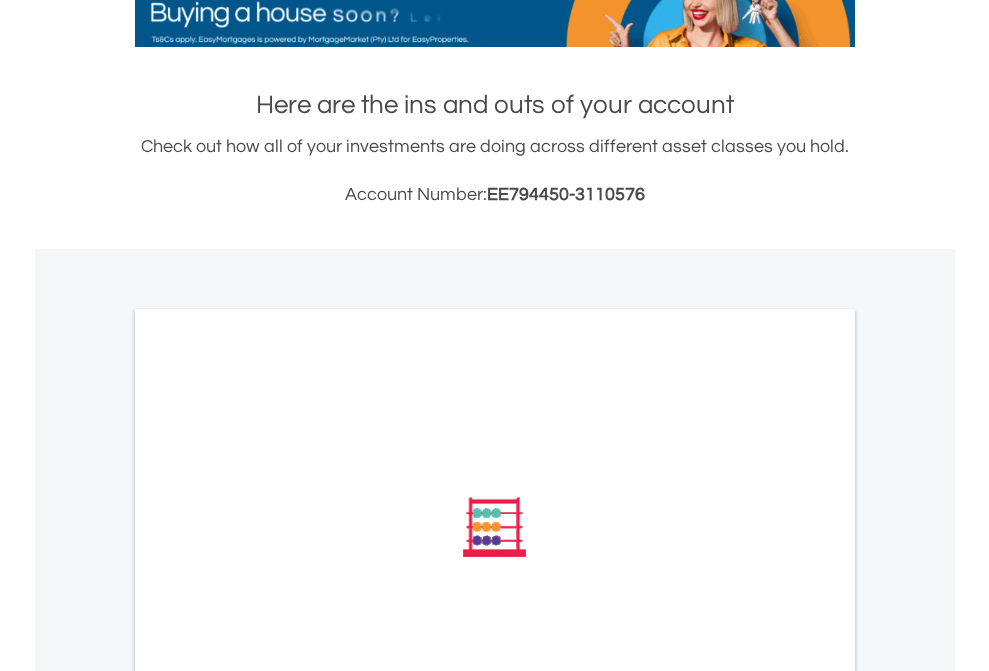 click on "All Holdings" at bounding box center (268, 796) 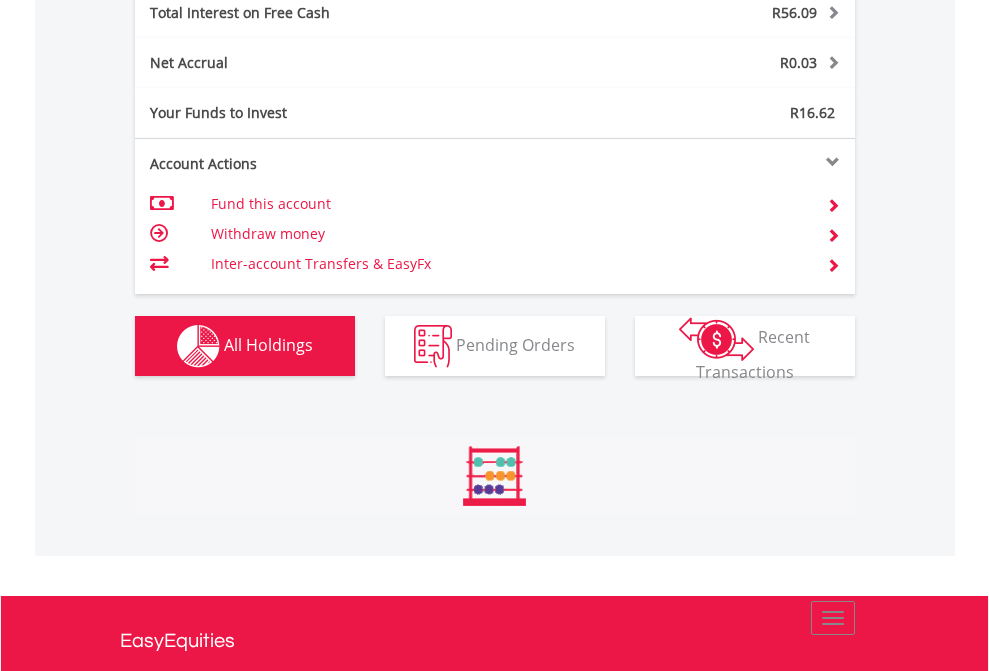 scroll, scrollTop: 999808, scrollLeft: 999687, axis: both 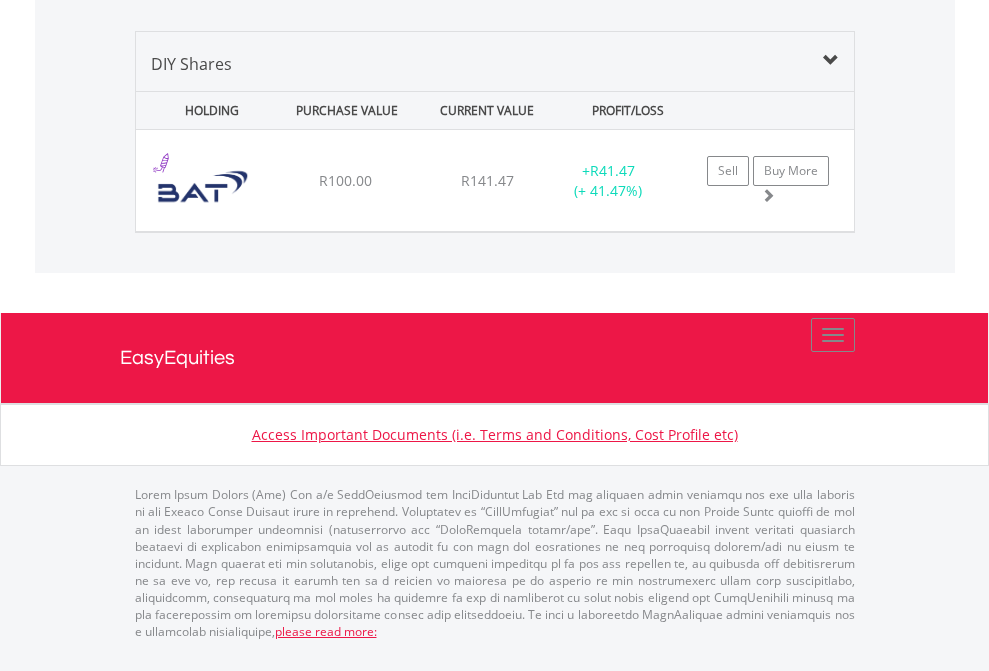 click on "TFSA" at bounding box center [818, -1419] 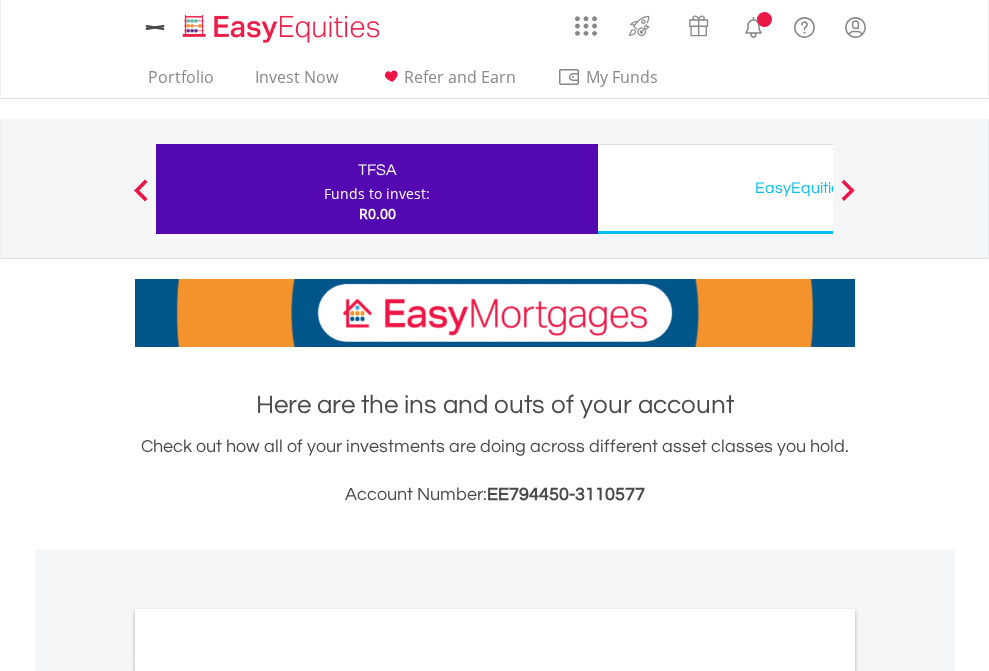 scroll, scrollTop: 0, scrollLeft: 0, axis: both 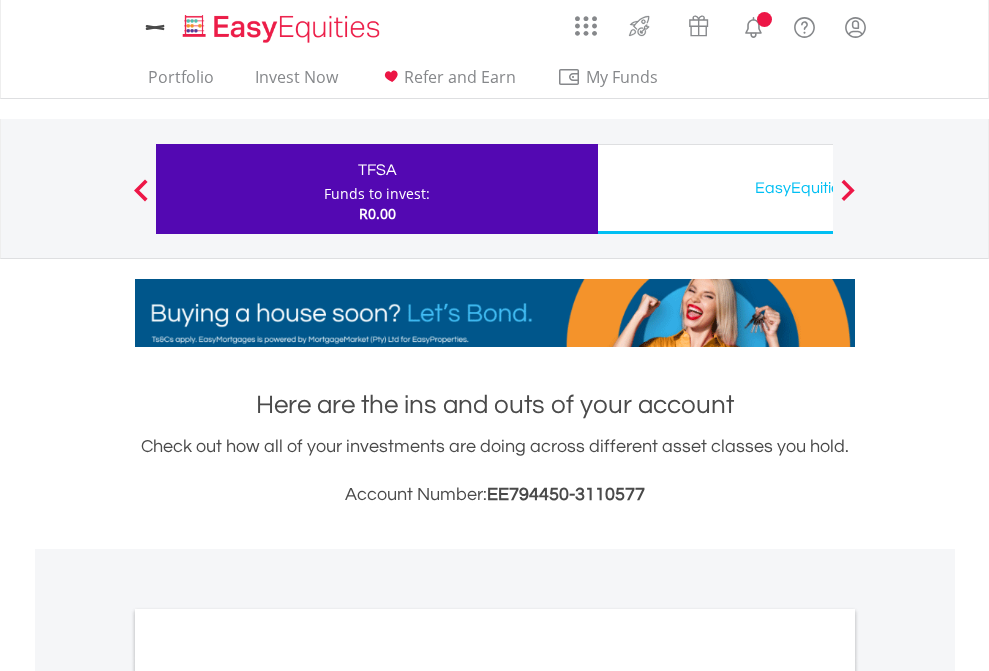 click on "All Holdings" at bounding box center [268, 1096] 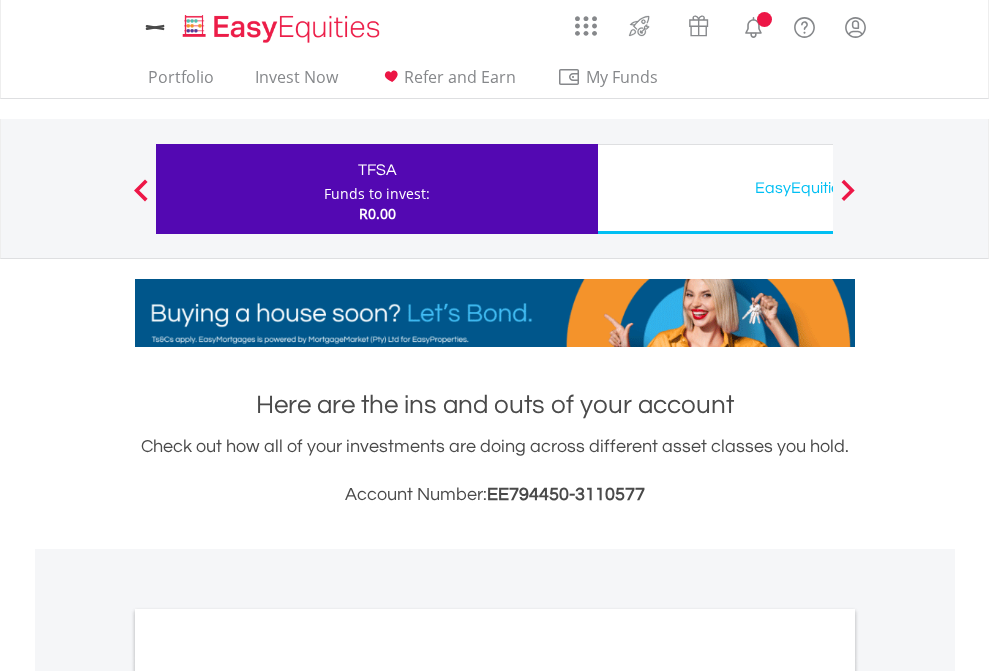 scroll, scrollTop: 1202, scrollLeft: 0, axis: vertical 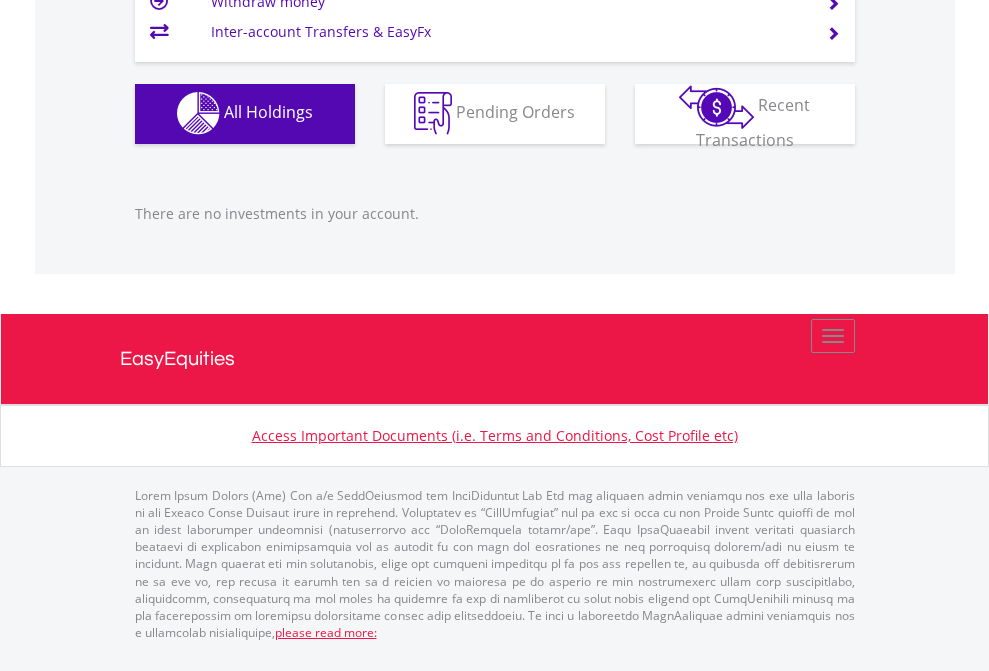 click on "EasyEquities USD" at bounding box center [818, -1142] 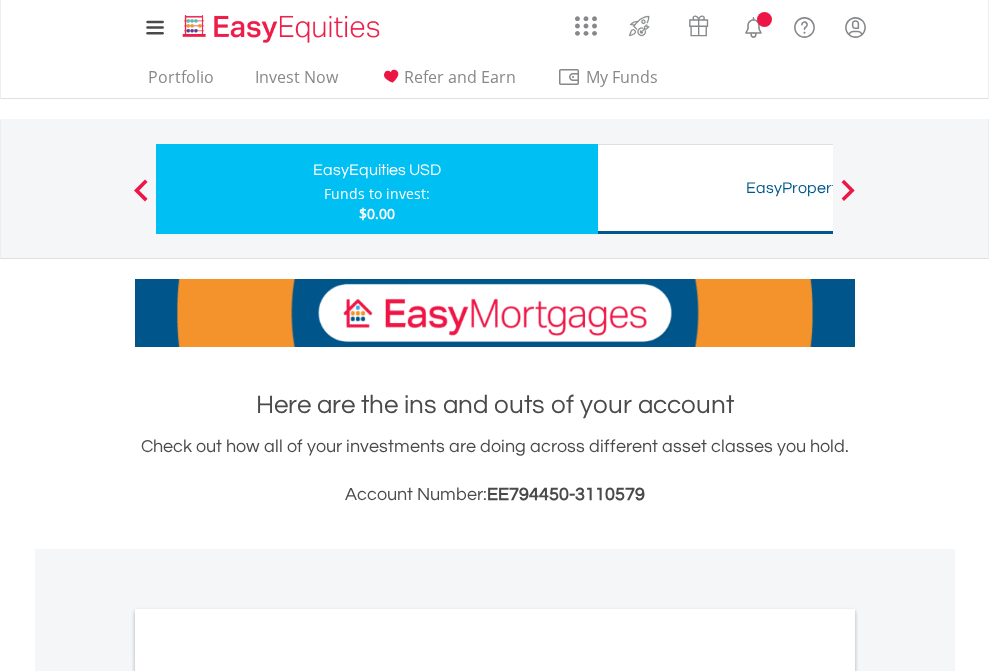 scroll, scrollTop: 1202, scrollLeft: 0, axis: vertical 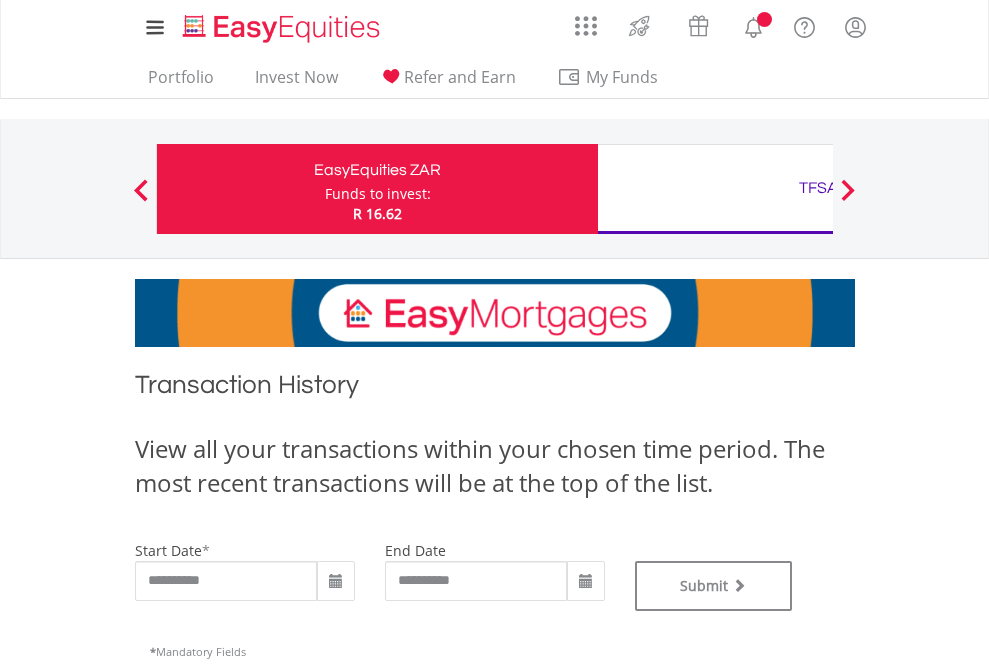 type on "**********" 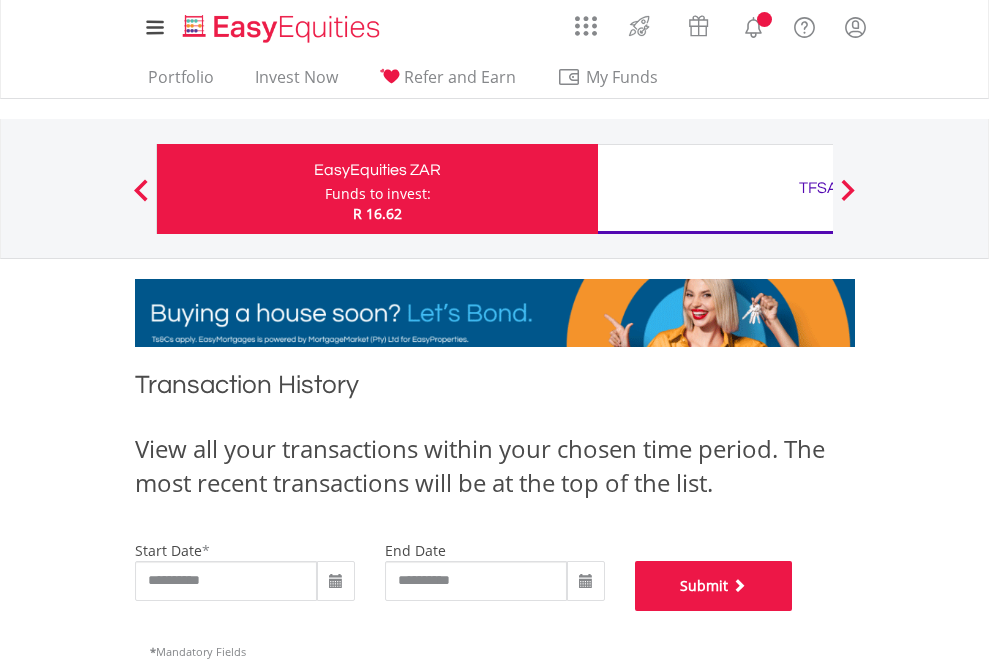 click on "Submit" at bounding box center (714, 586) 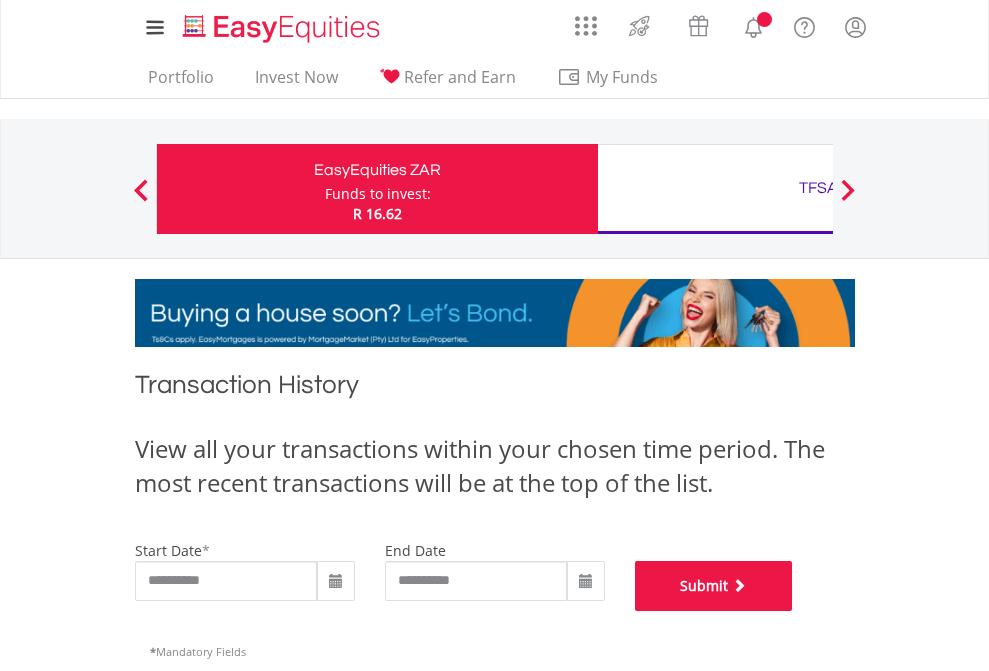 scroll, scrollTop: 811, scrollLeft: 0, axis: vertical 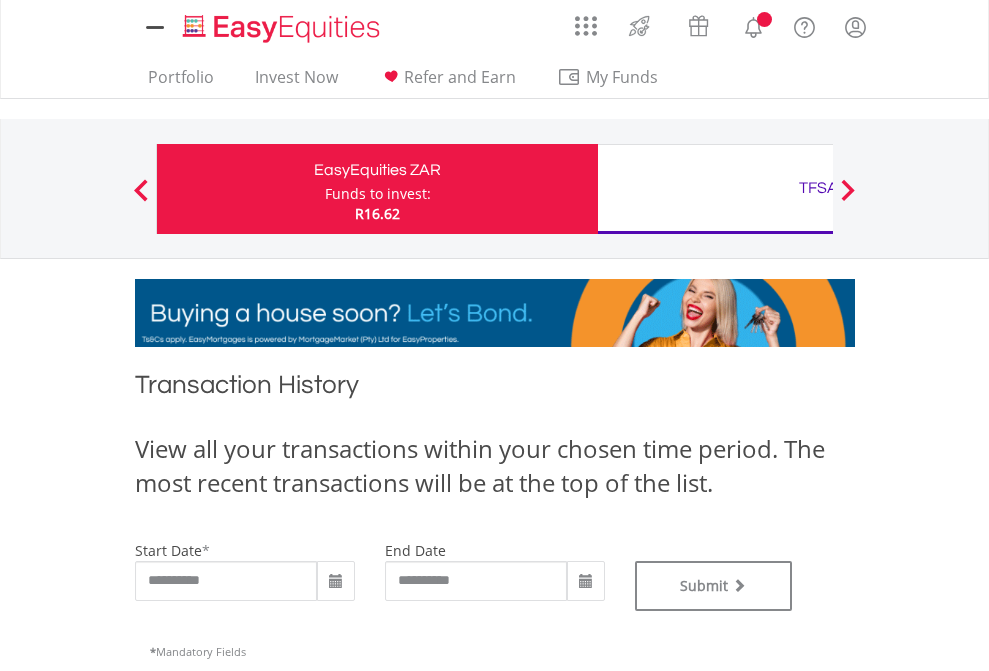 click on "TFSA" at bounding box center [818, 188] 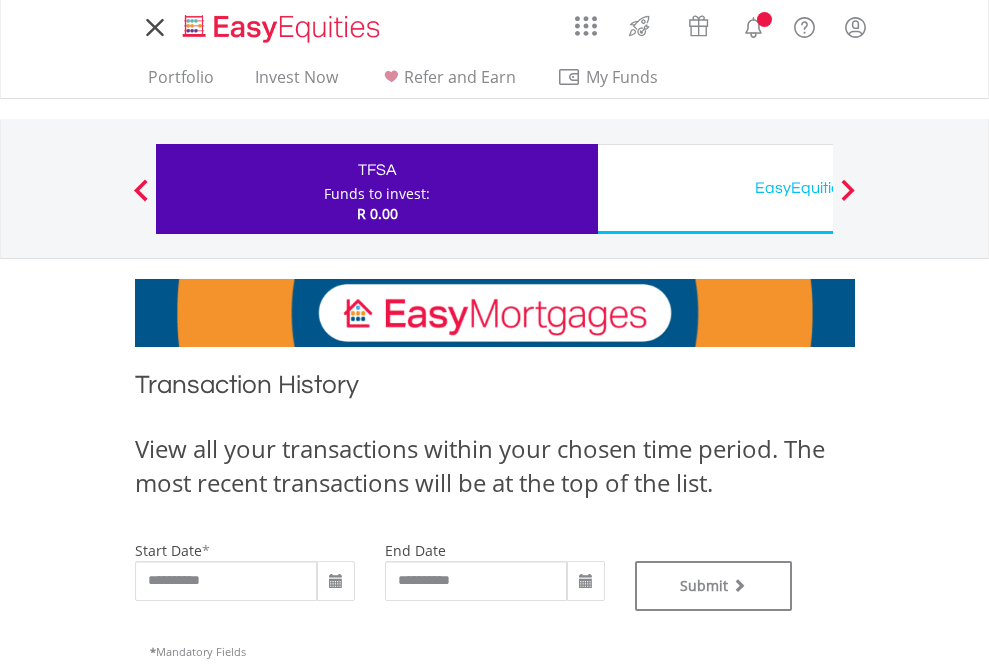 scroll, scrollTop: 0, scrollLeft: 0, axis: both 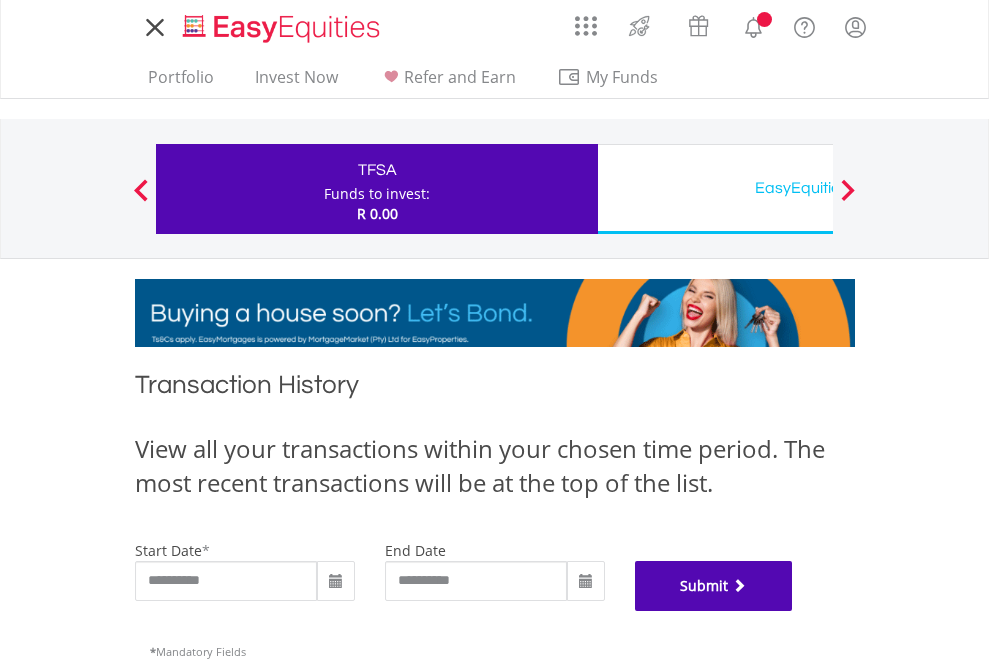 click on "Submit" at bounding box center [714, 586] 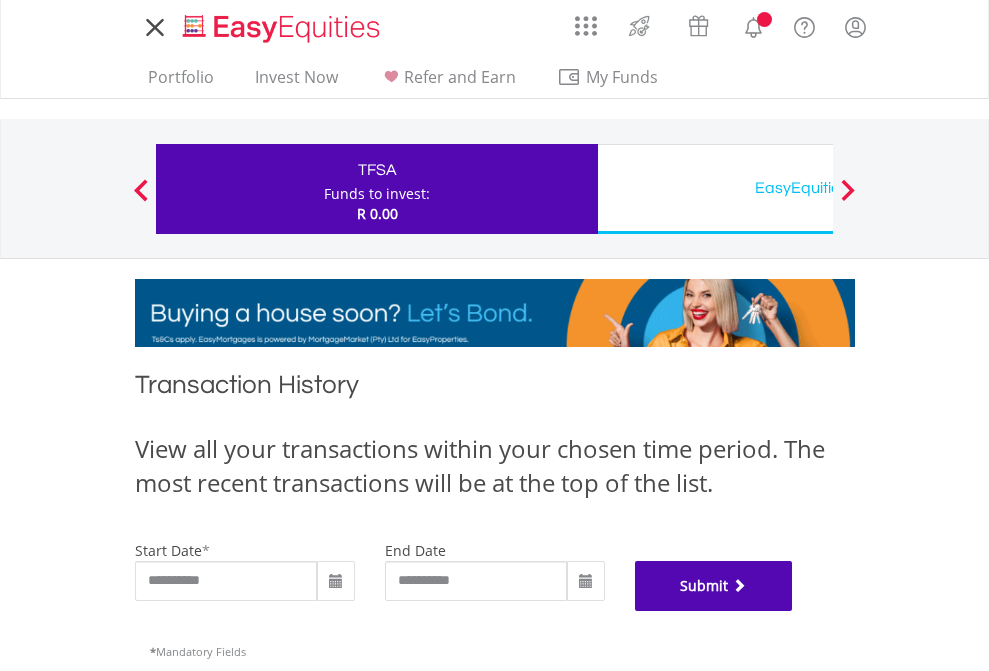 scroll, scrollTop: 811, scrollLeft: 0, axis: vertical 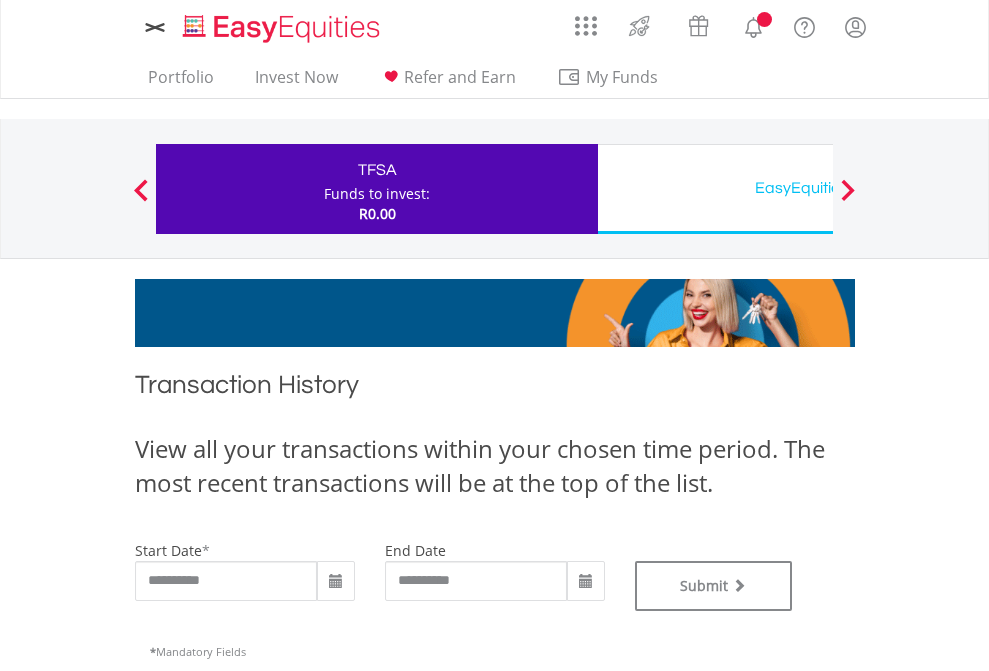 click on "EasyEquities USD" at bounding box center (818, 188) 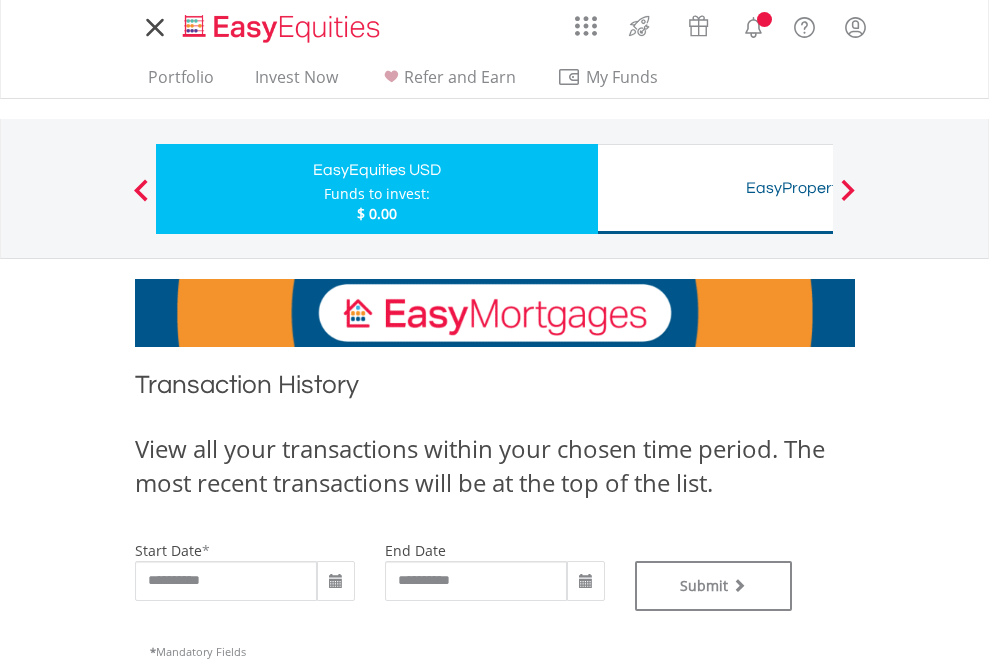 scroll, scrollTop: 0, scrollLeft: 0, axis: both 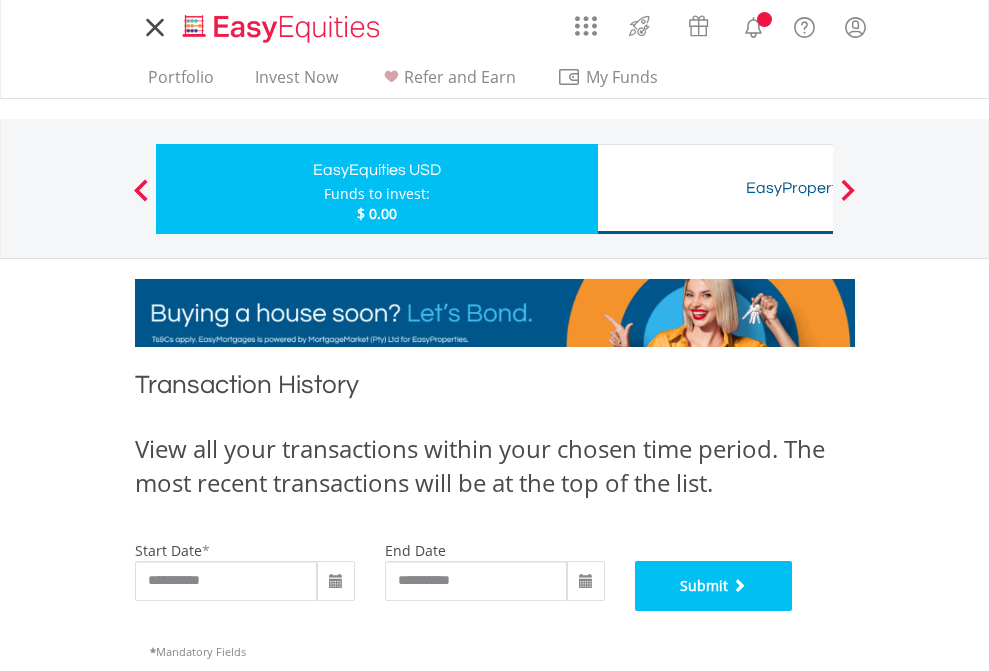 click on "Submit" at bounding box center (714, 586) 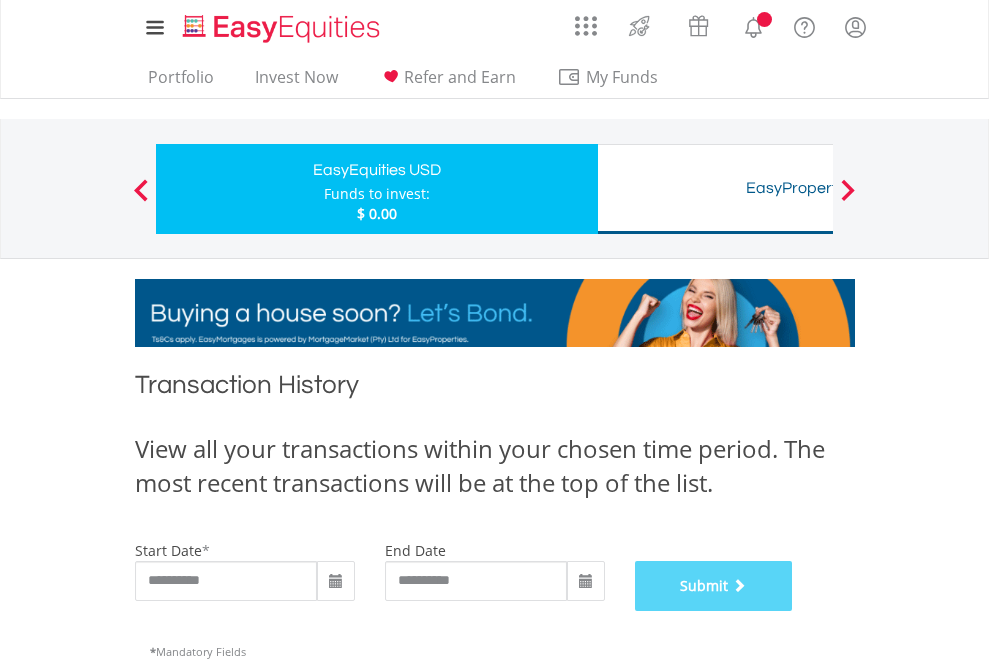 scroll, scrollTop: 811, scrollLeft: 0, axis: vertical 